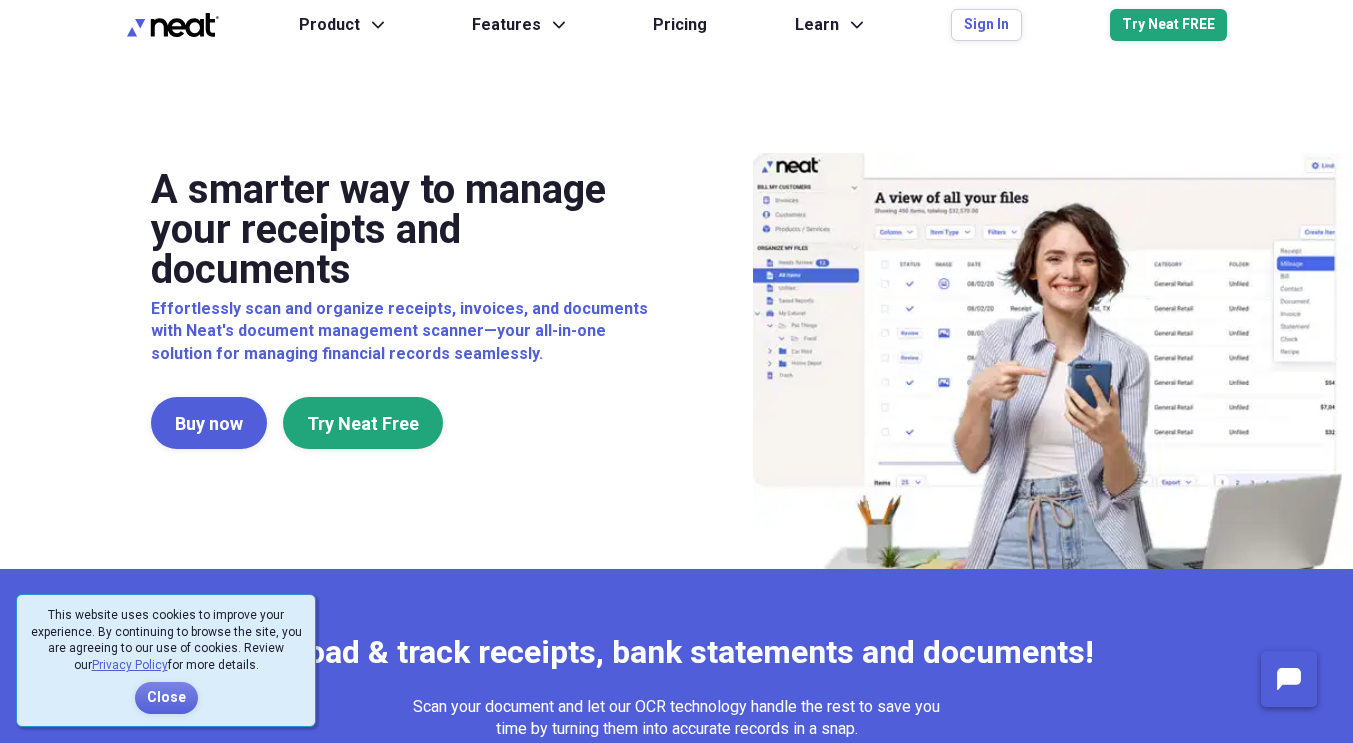 scroll, scrollTop: 0, scrollLeft: 0, axis: both 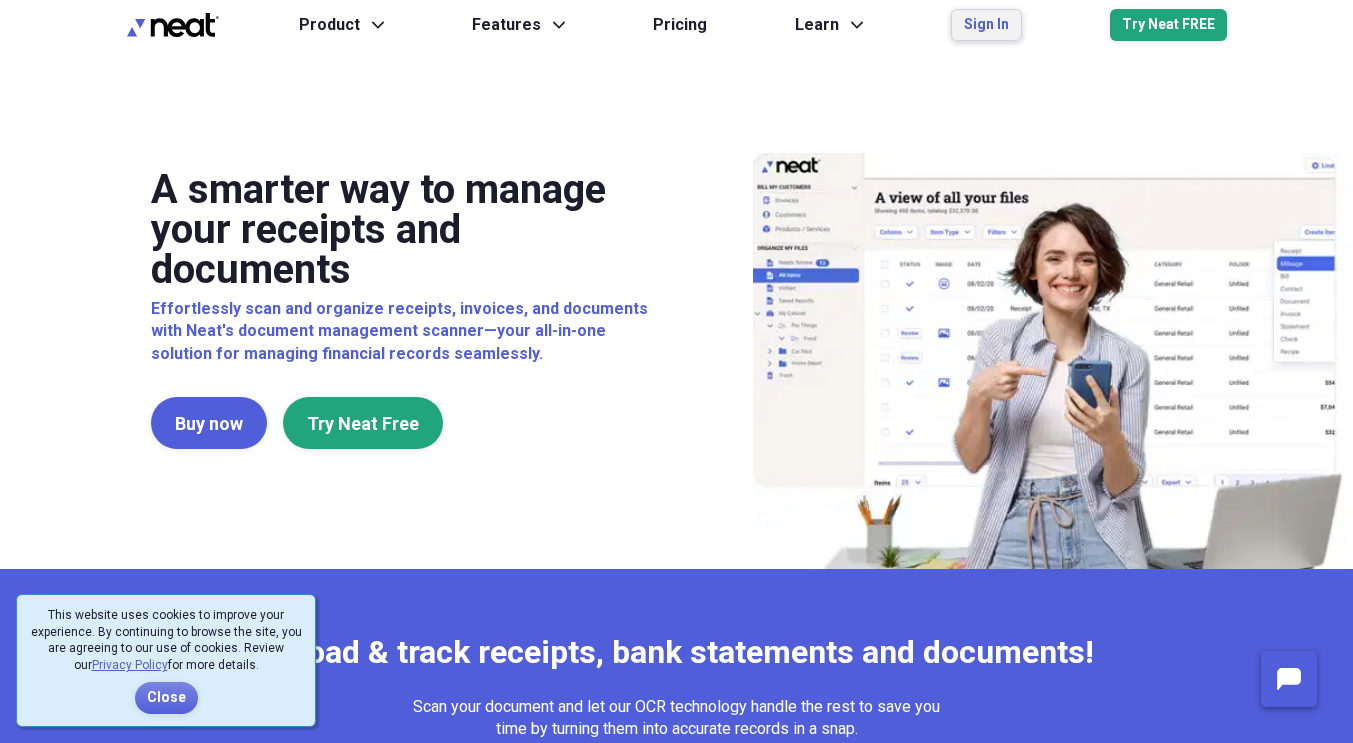 click on "Sign In" at bounding box center (986, 25) 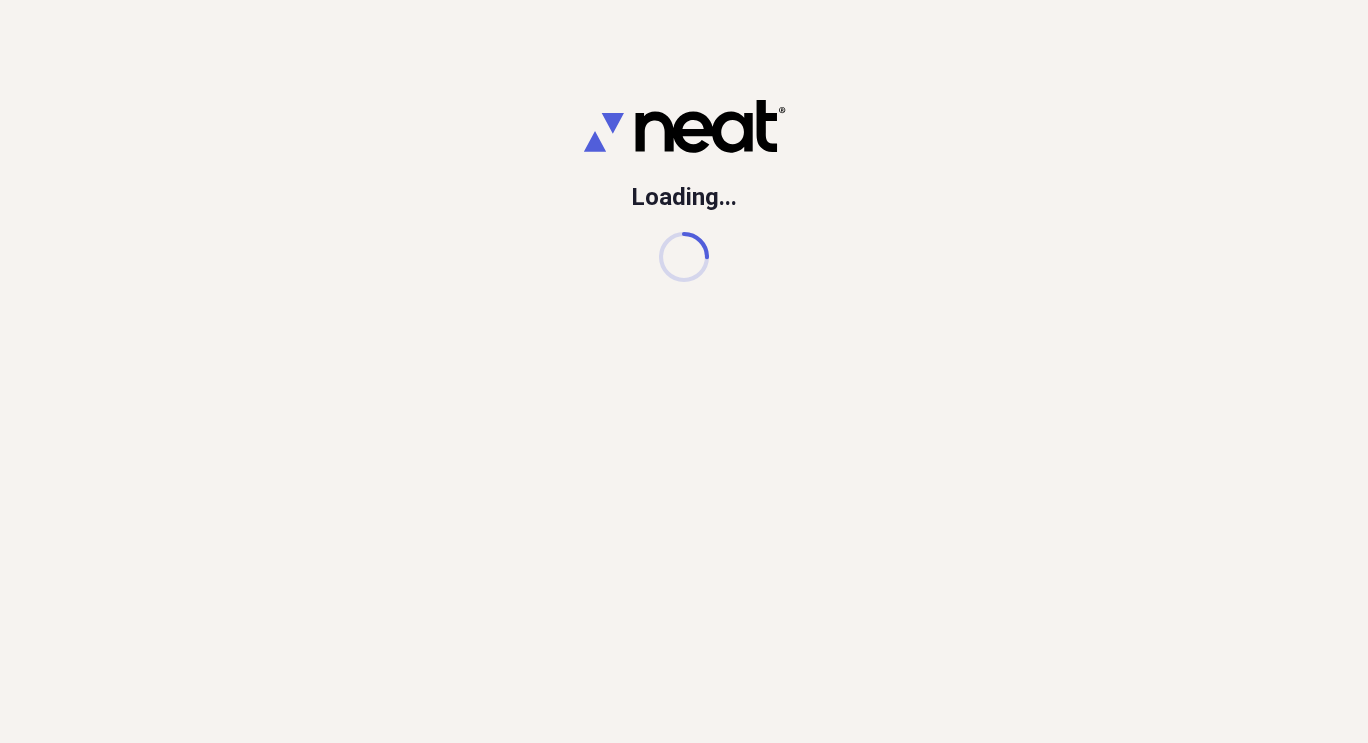 scroll, scrollTop: 0, scrollLeft: 0, axis: both 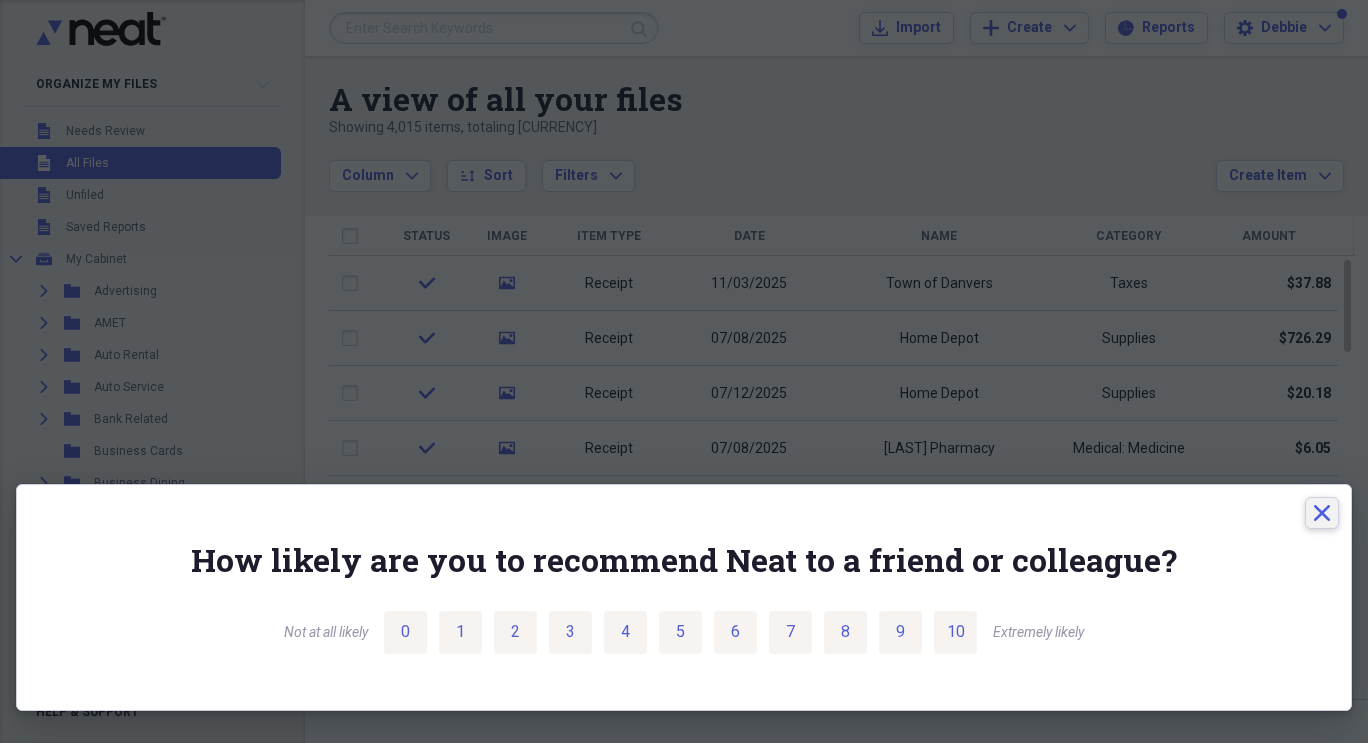 click on "Close" 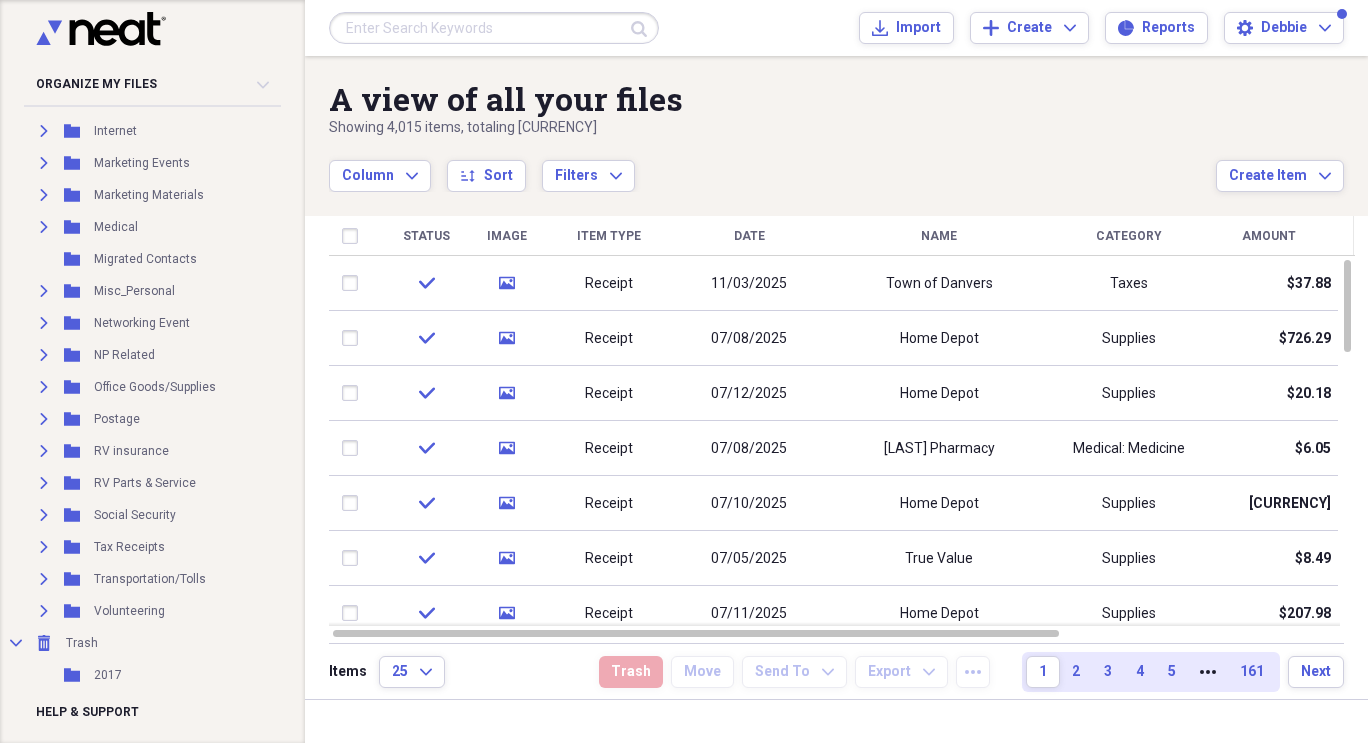 scroll, scrollTop: 600, scrollLeft: 0, axis: vertical 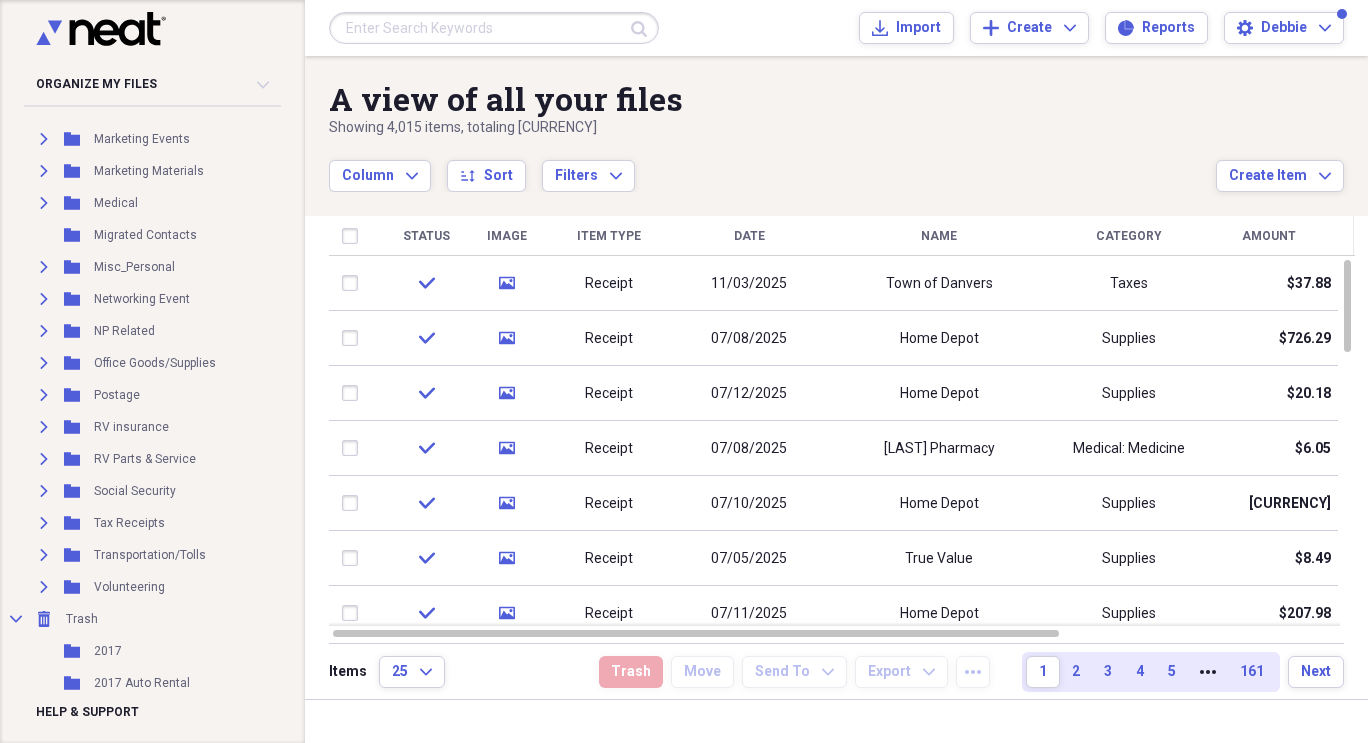 click 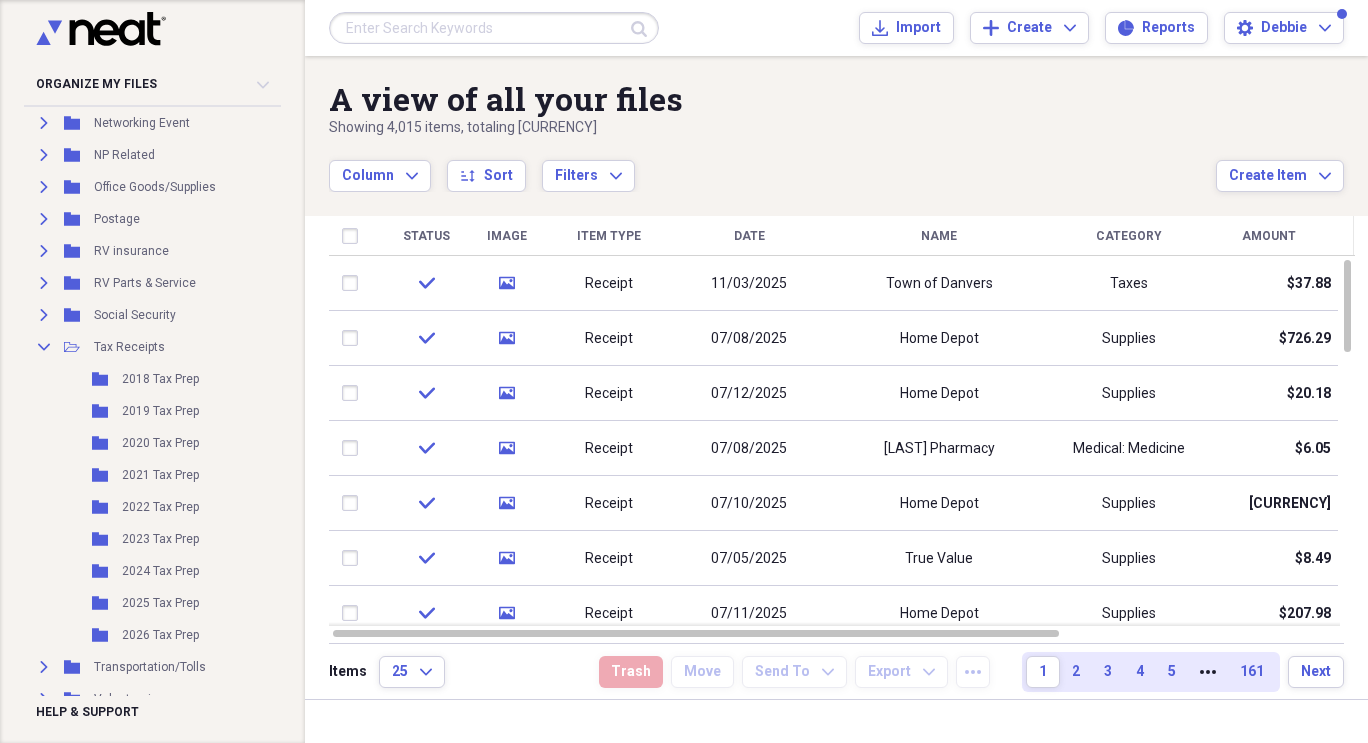 scroll, scrollTop: 800, scrollLeft: 0, axis: vertical 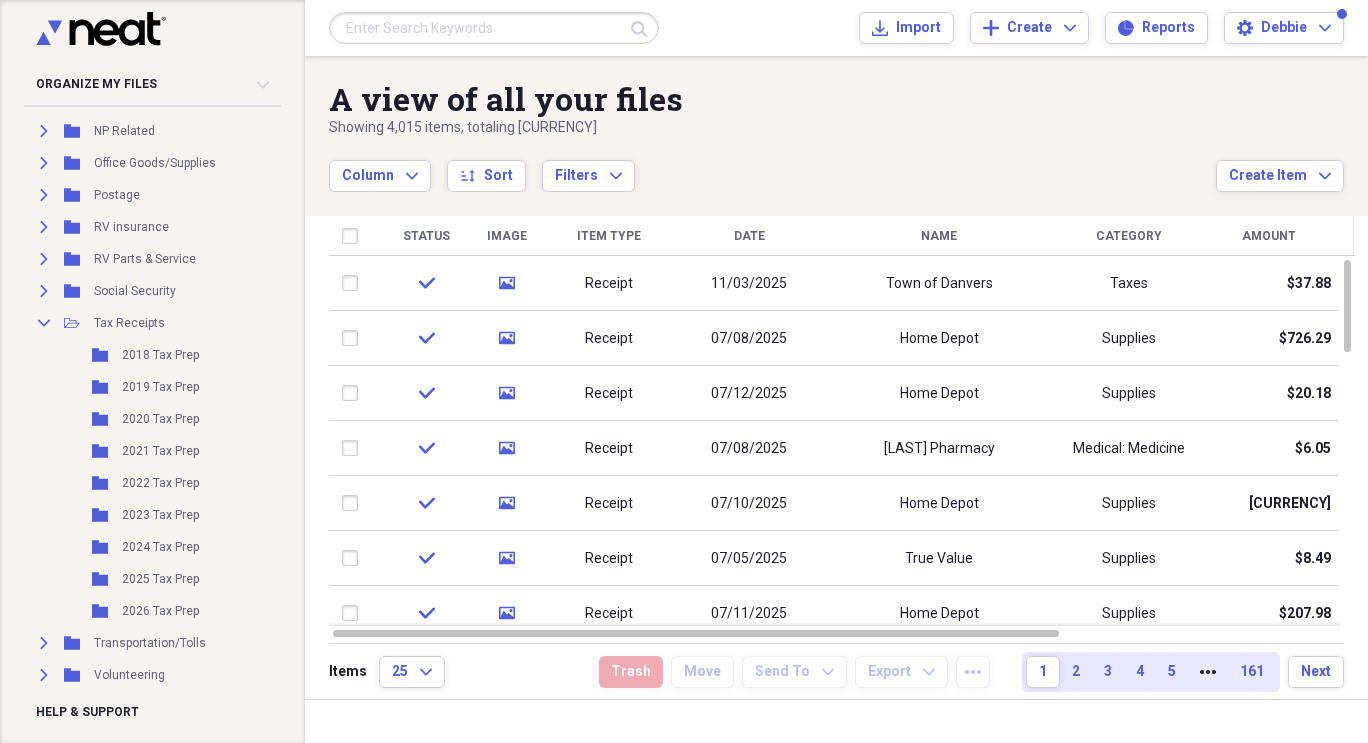 click on "2025 Tax Prep" at bounding box center [160, 579] 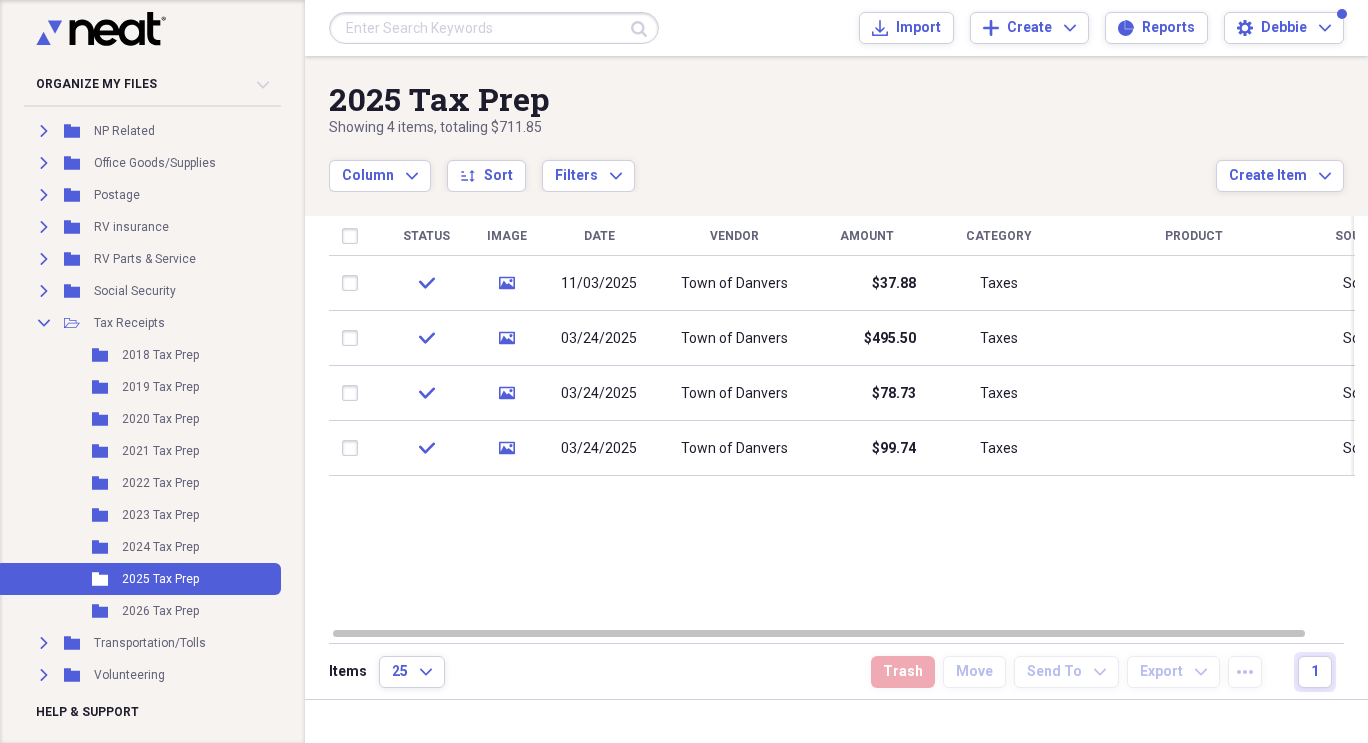 click on "Town of Danvers" at bounding box center [734, 394] 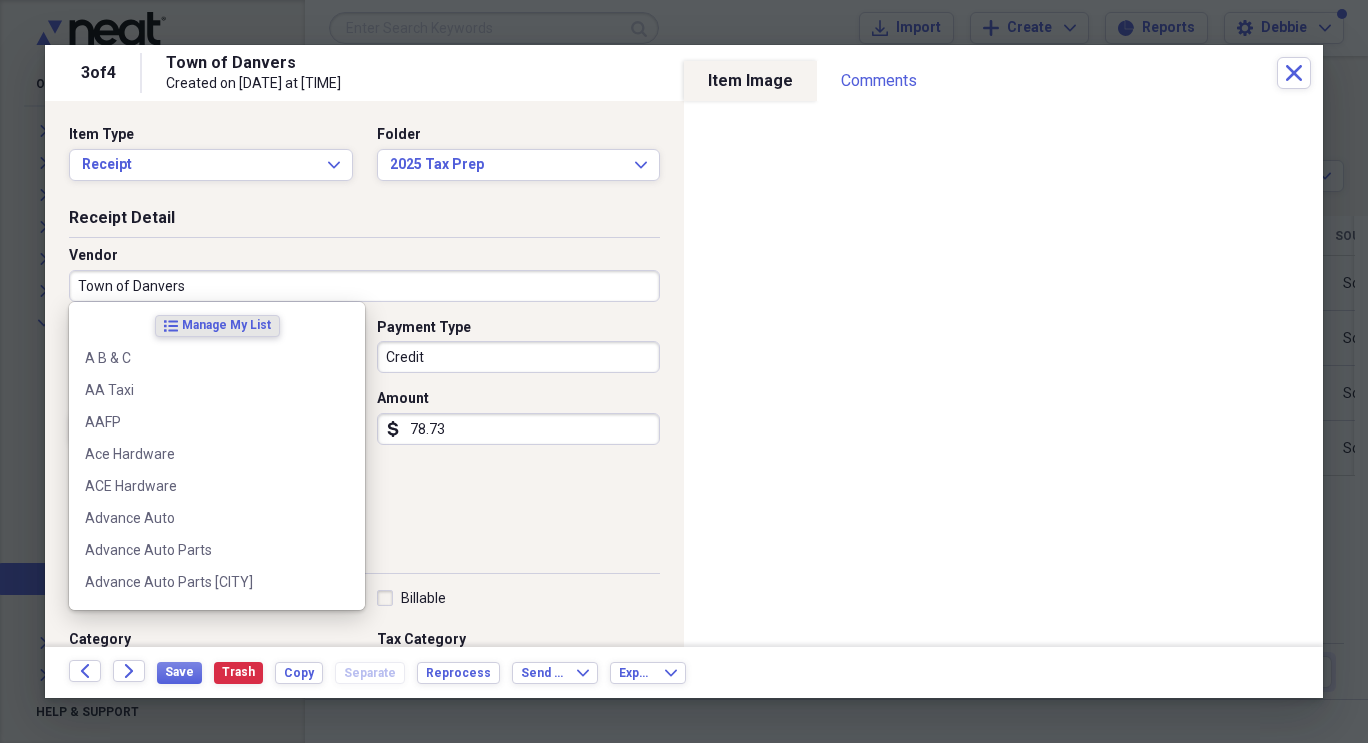click on "Town of Danvers" at bounding box center [364, 286] 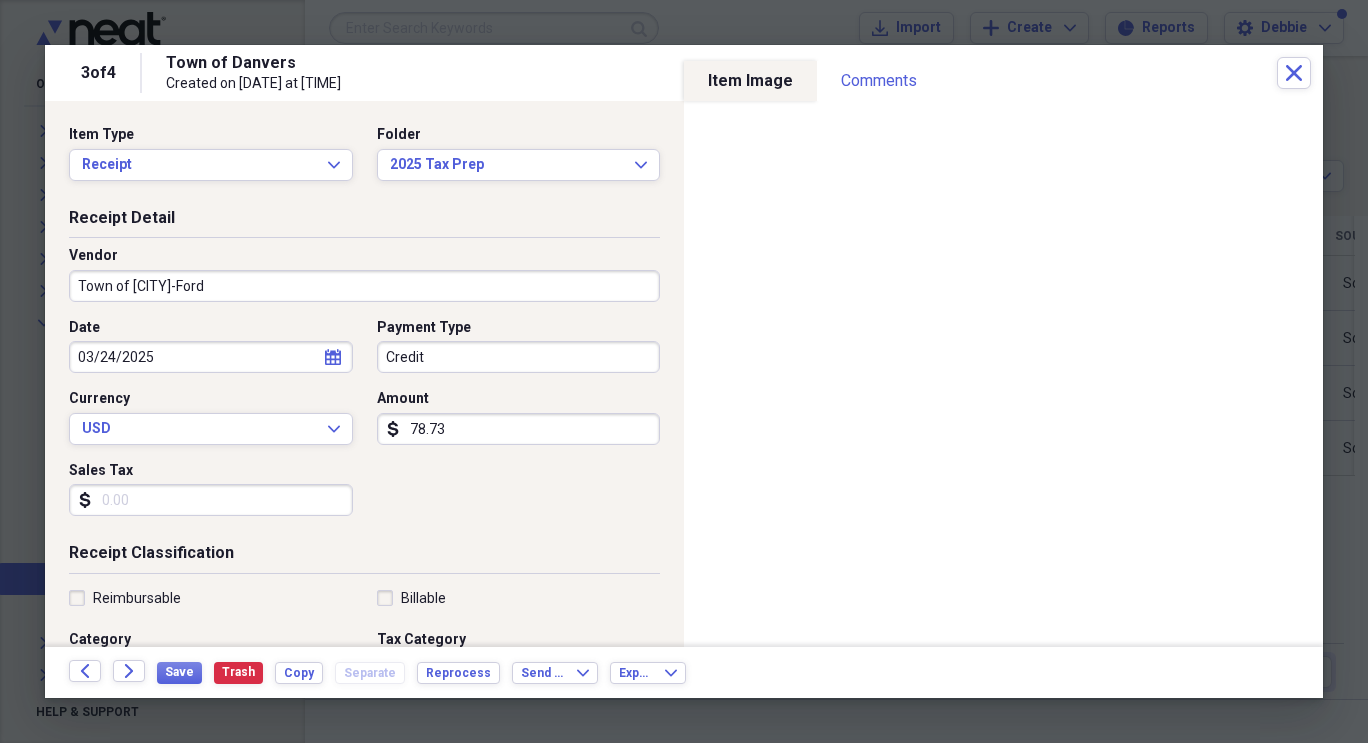type on "Town of [CITY]-Ford" 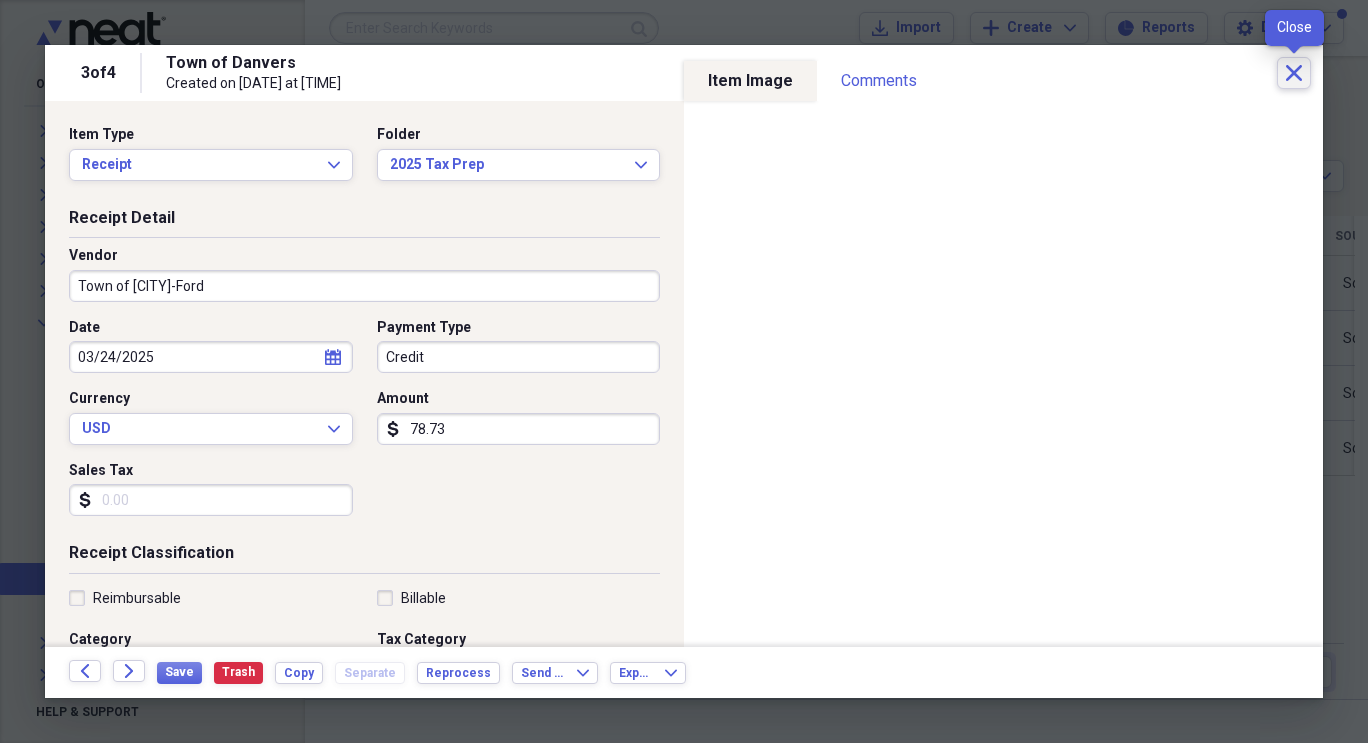 click on "Close" 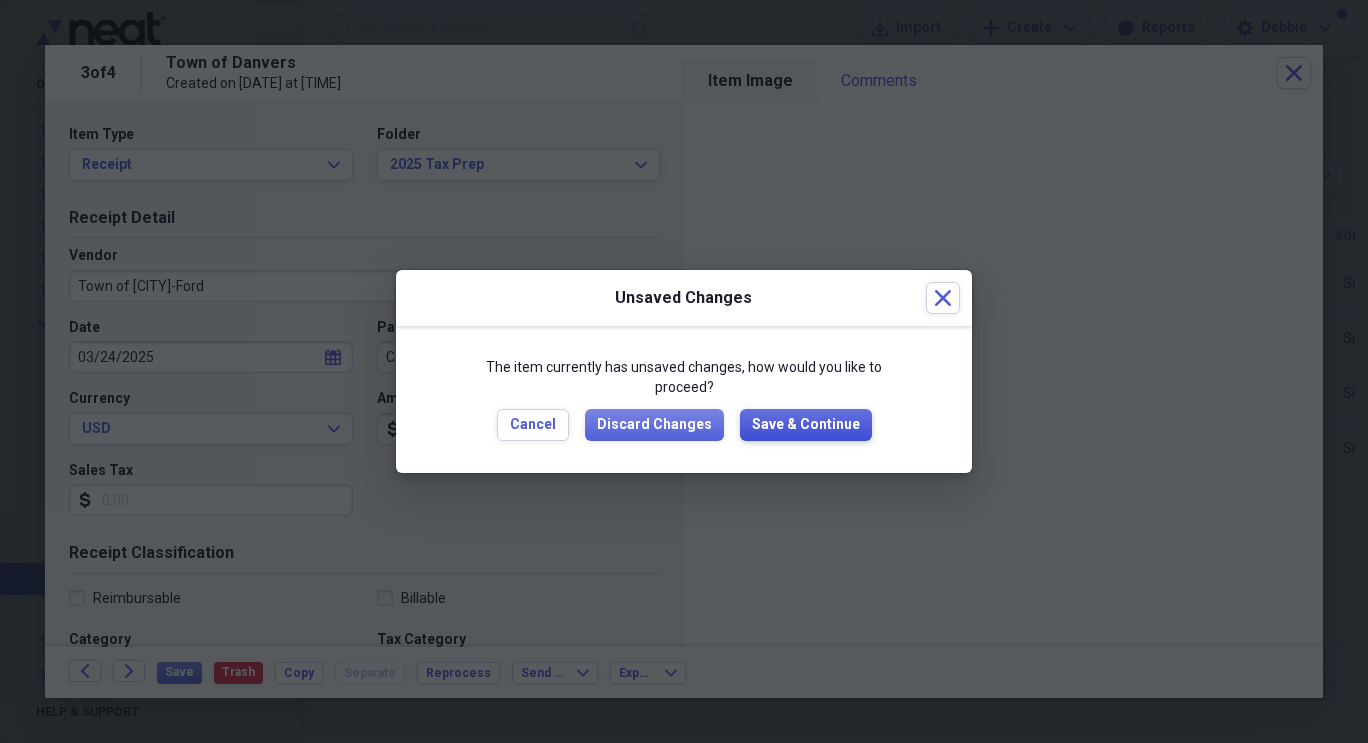 click on "Save & Continue" at bounding box center [806, 425] 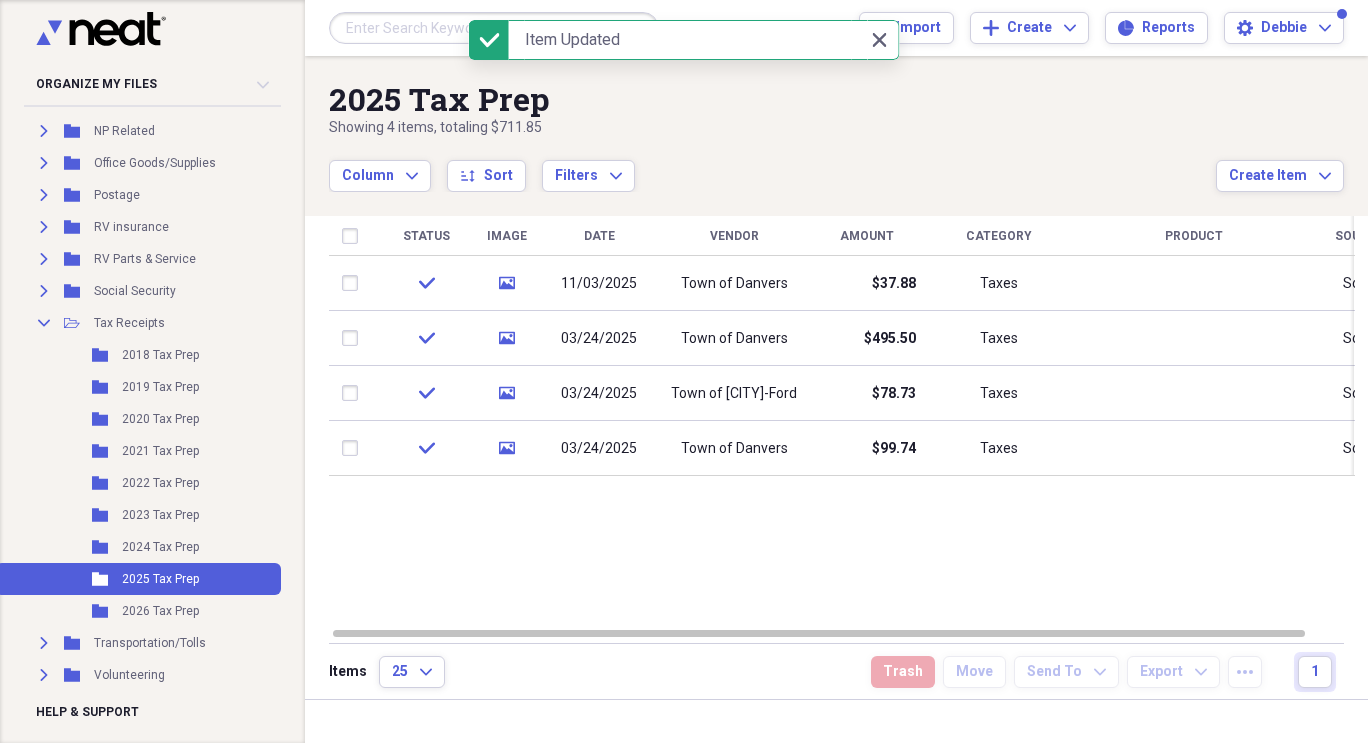 click on "Town of Danvers" at bounding box center [734, 339] 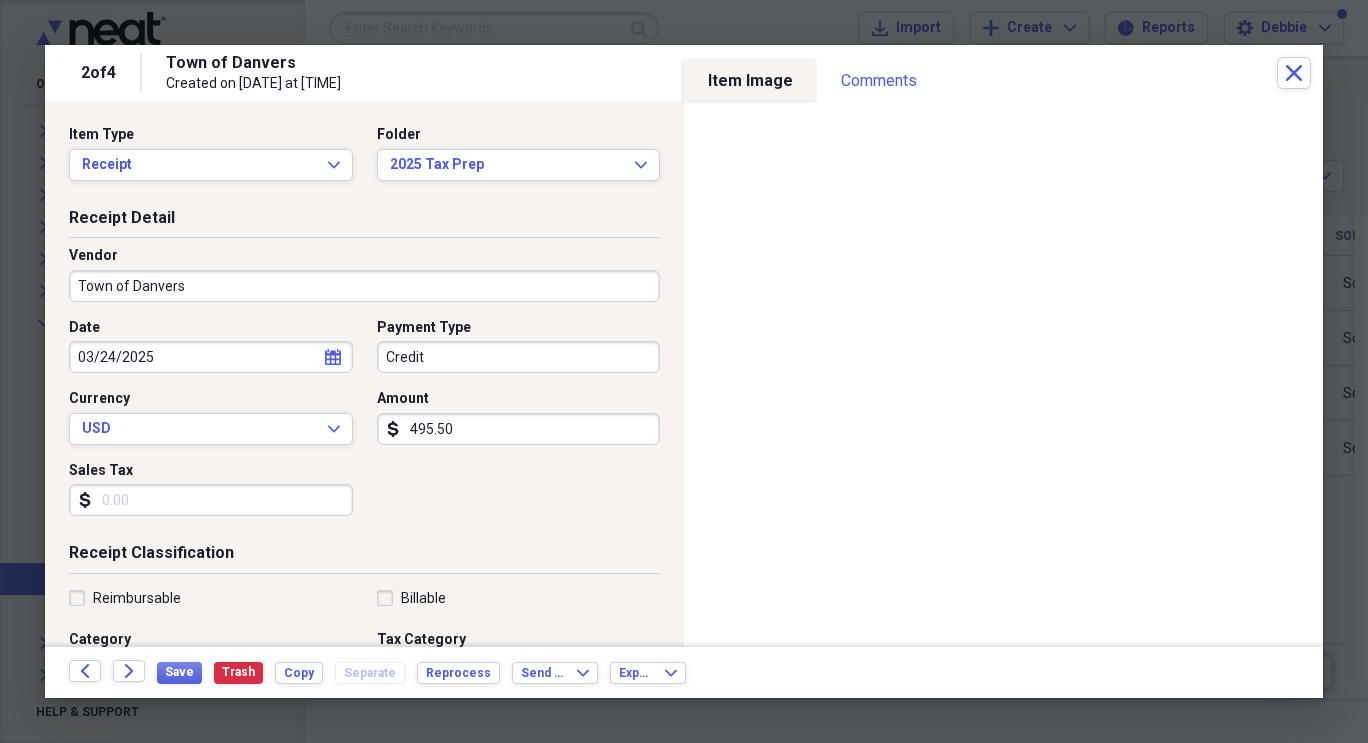 click on "Town of Danvers" at bounding box center [364, 286] 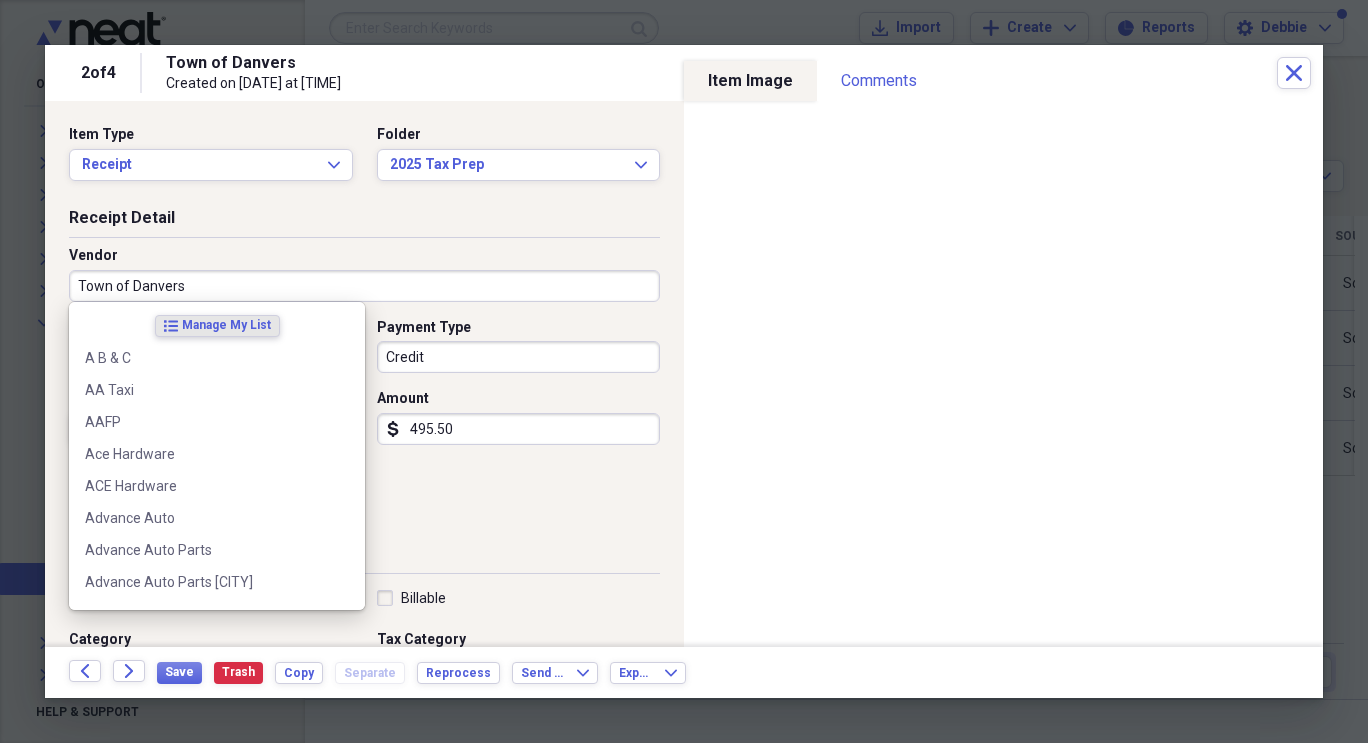 click on "Town of Danvers" at bounding box center [364, 286] 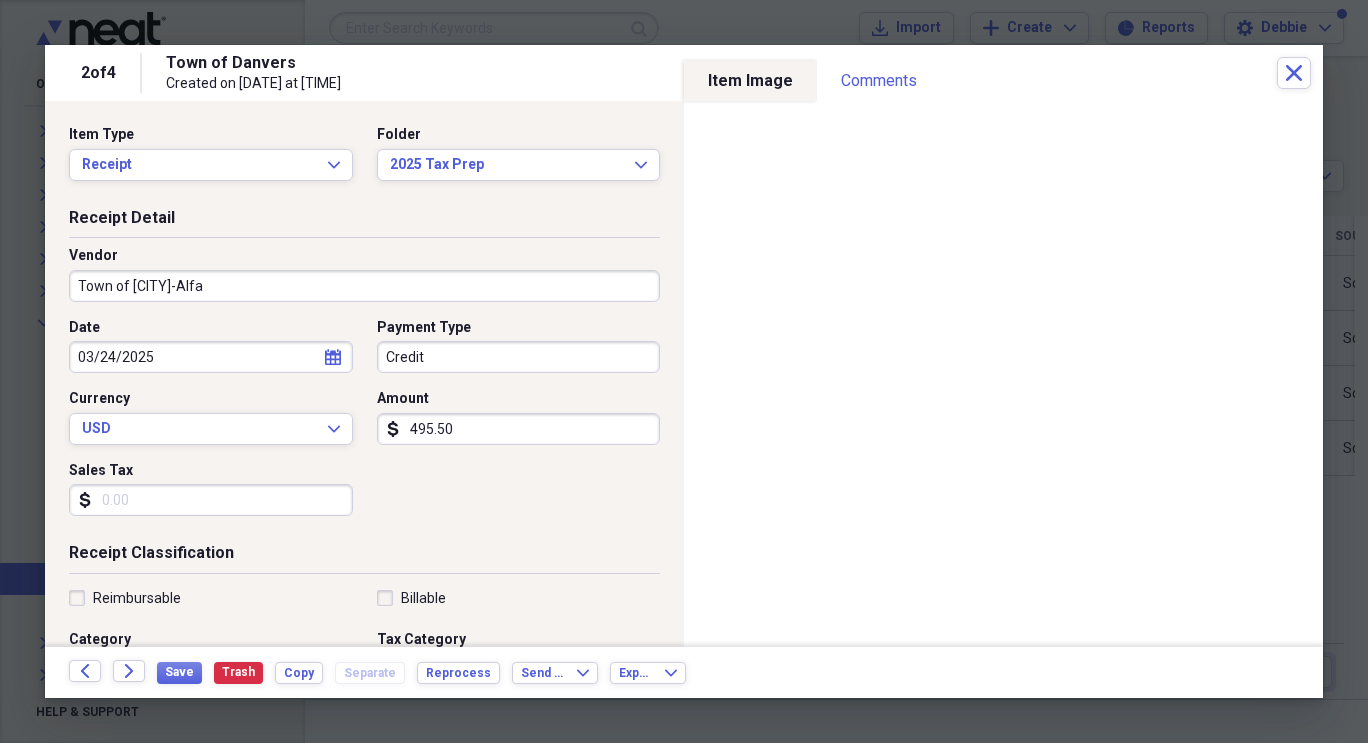type on "Town of [CITY]-Alfa" 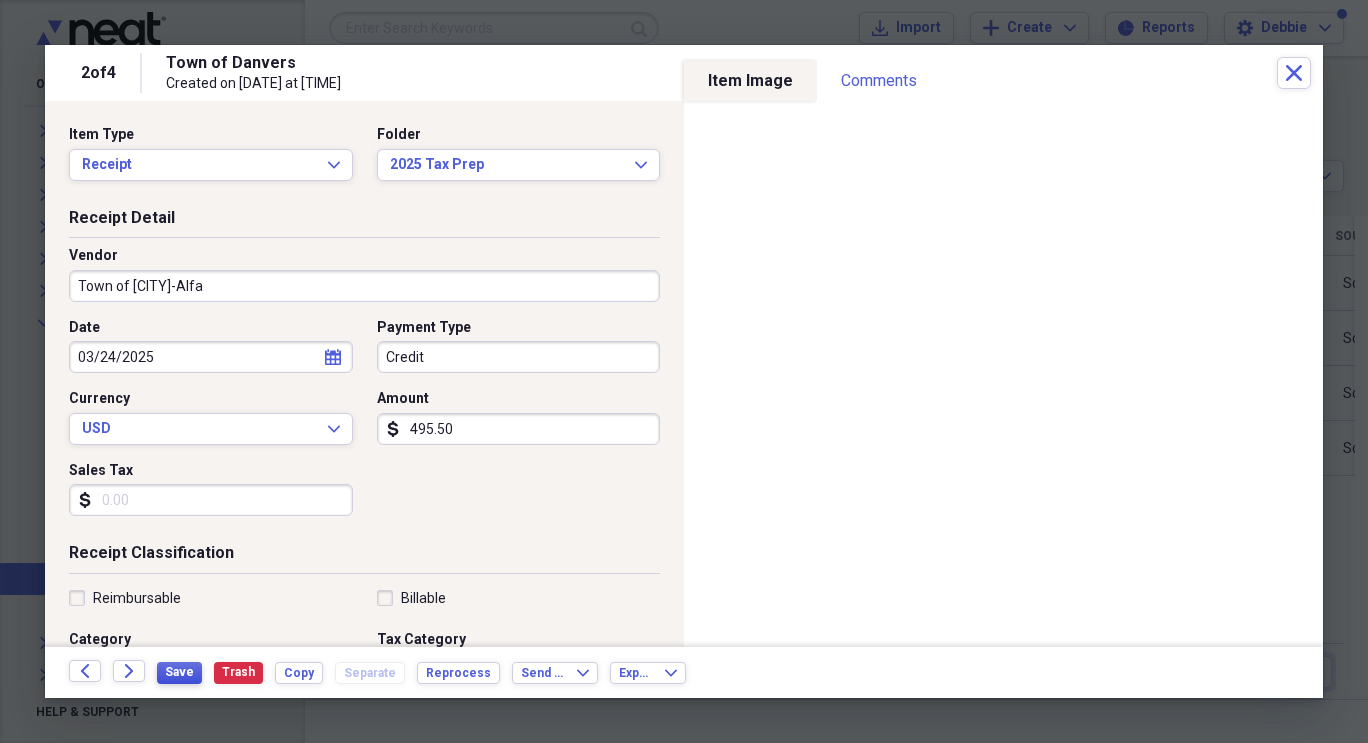 click on "Save" at bounding box center [179, 672] 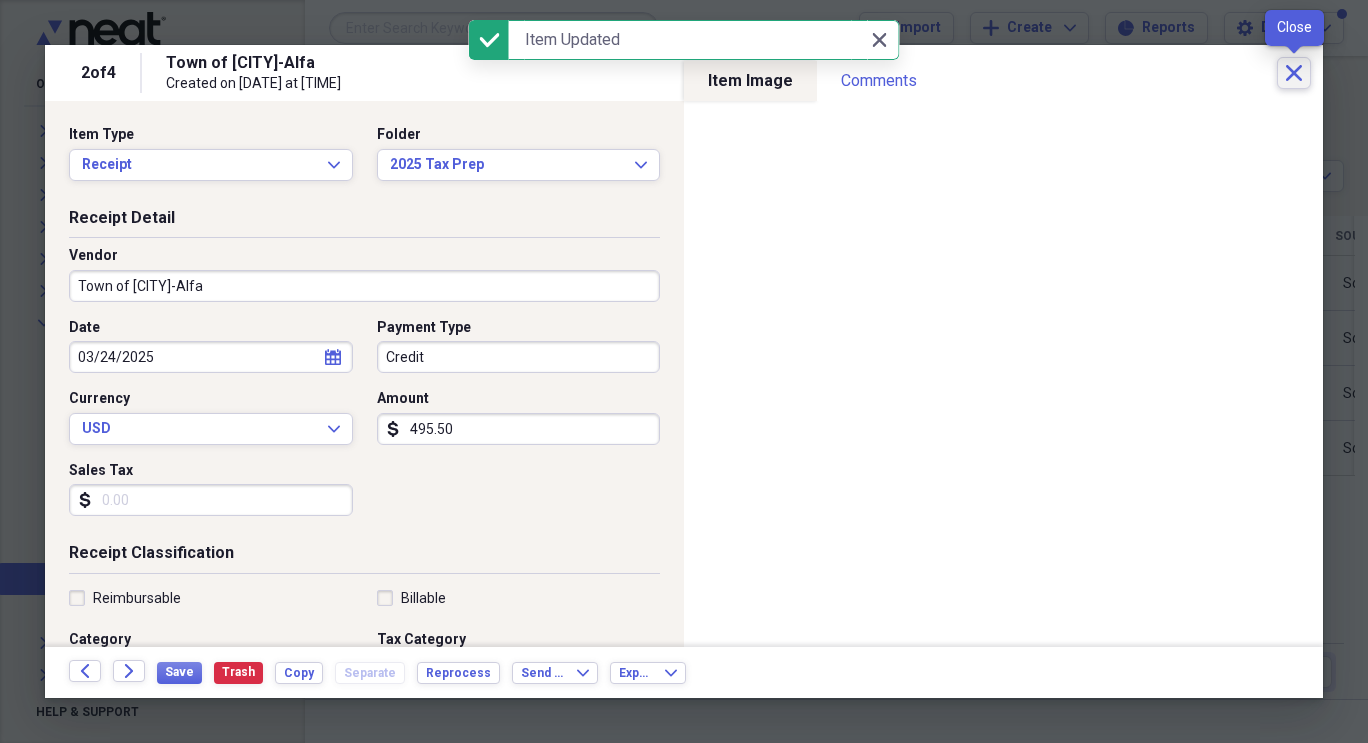 click on "Close" at bounding box center (1294, 73) 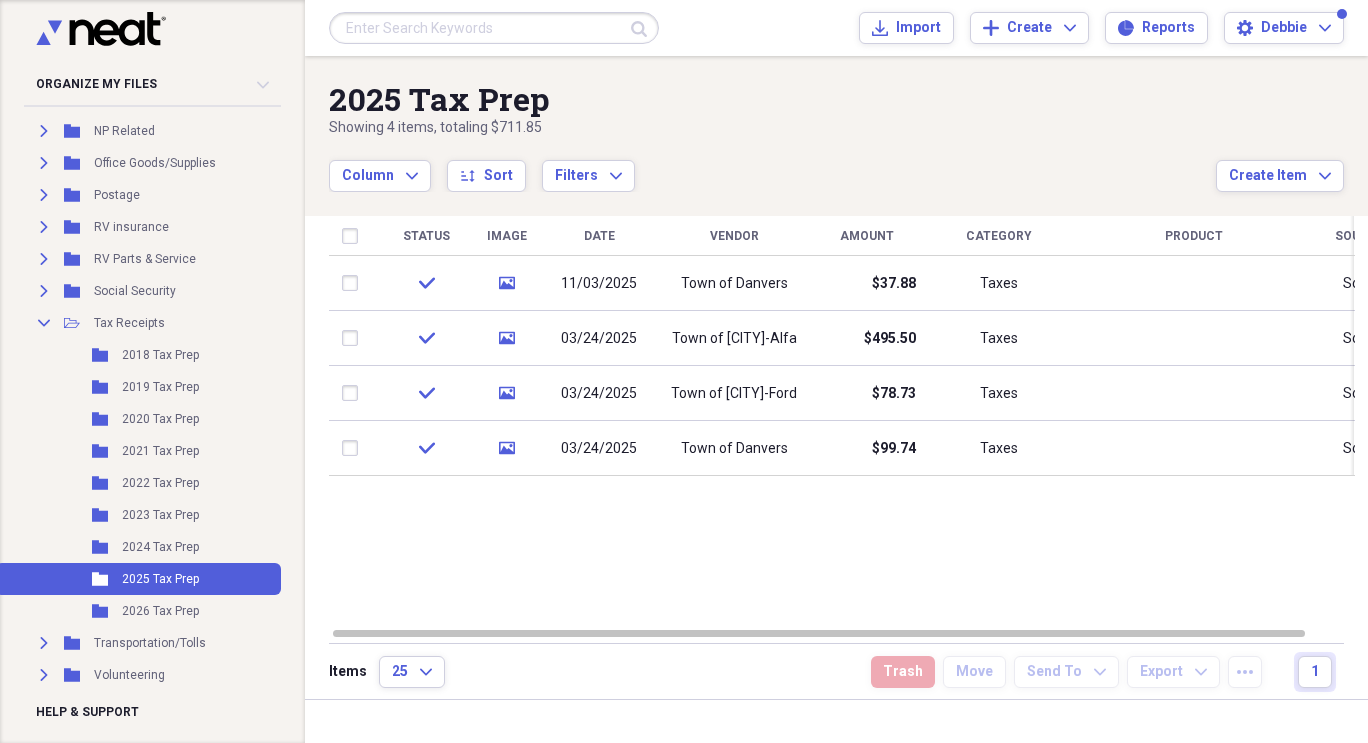 click on "Town of Danvers" at bounding box center (734, 284) 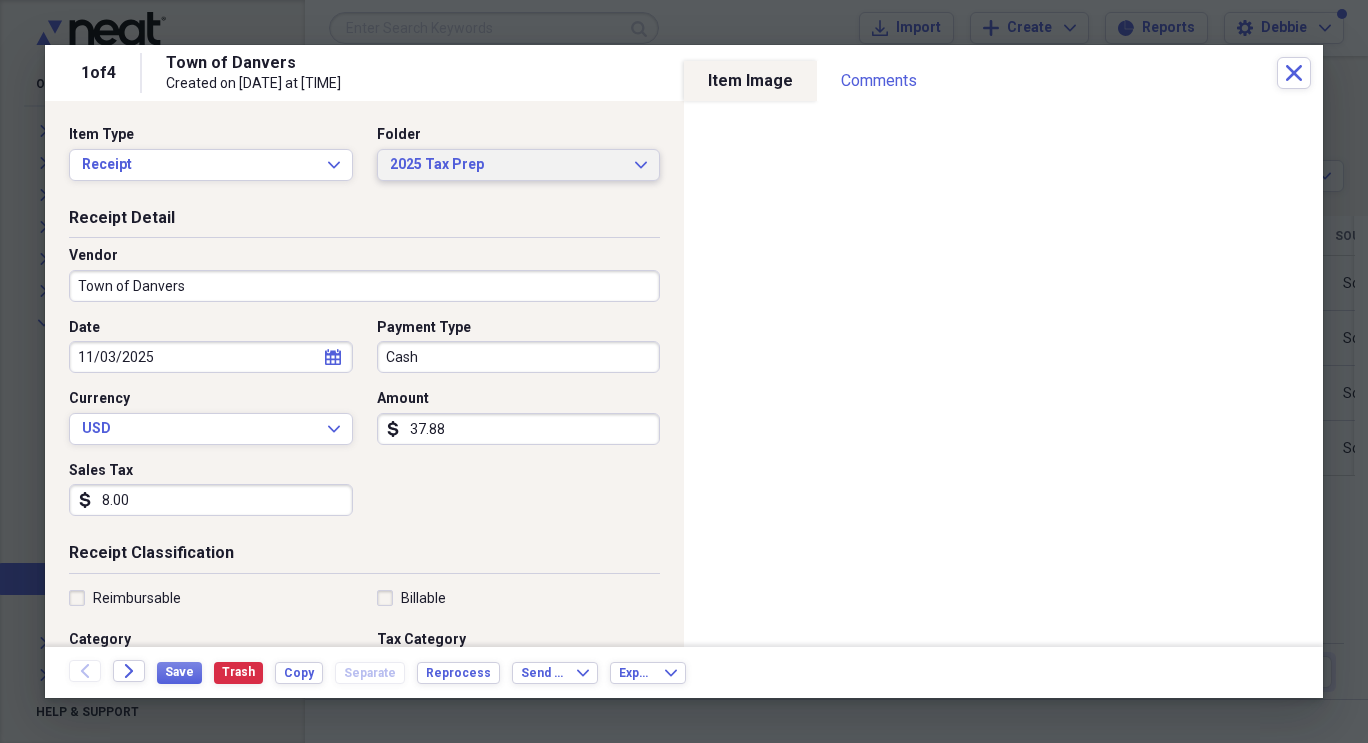 click on "2025 Tax Prep" at bounding box center (507, 165) 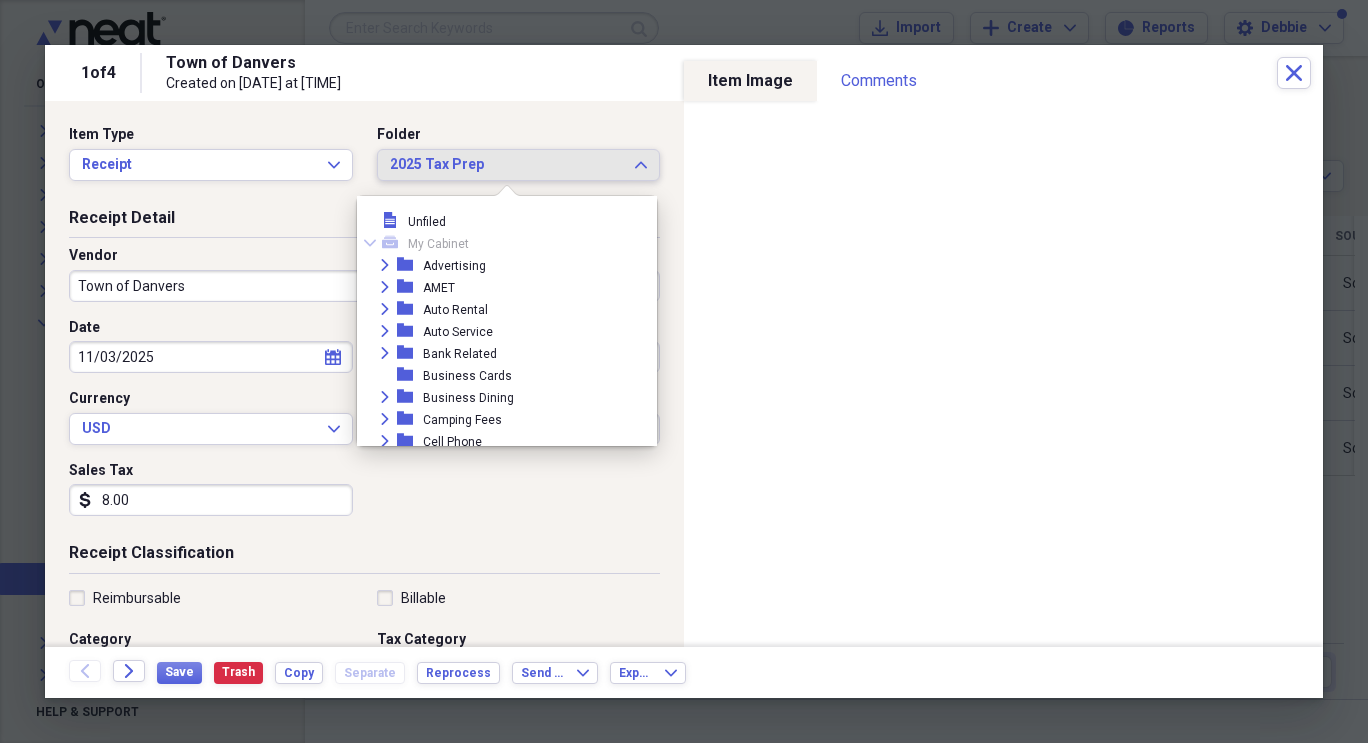 scroll, scrollTop: 2365, scrollLeft: 0, axis: vertical 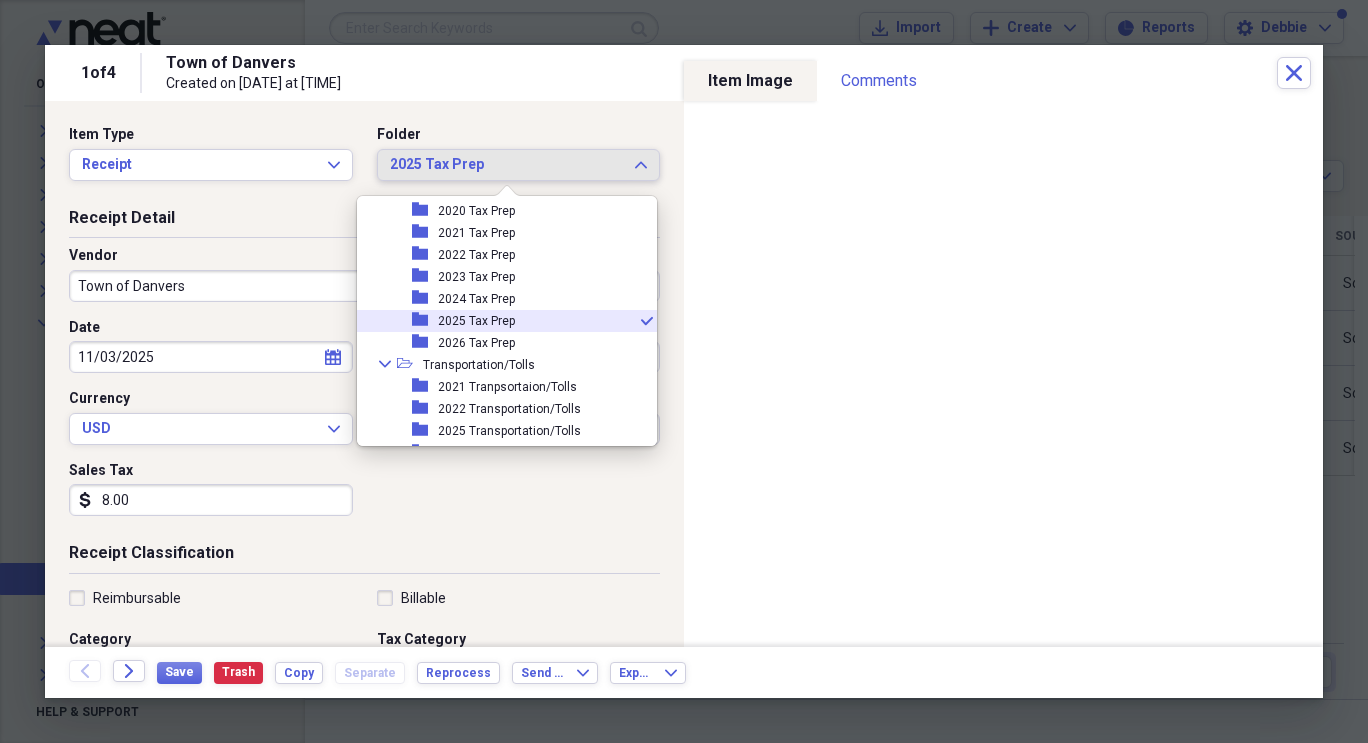 click on "2025 Tax Prep" at bounding box center (507, 165) 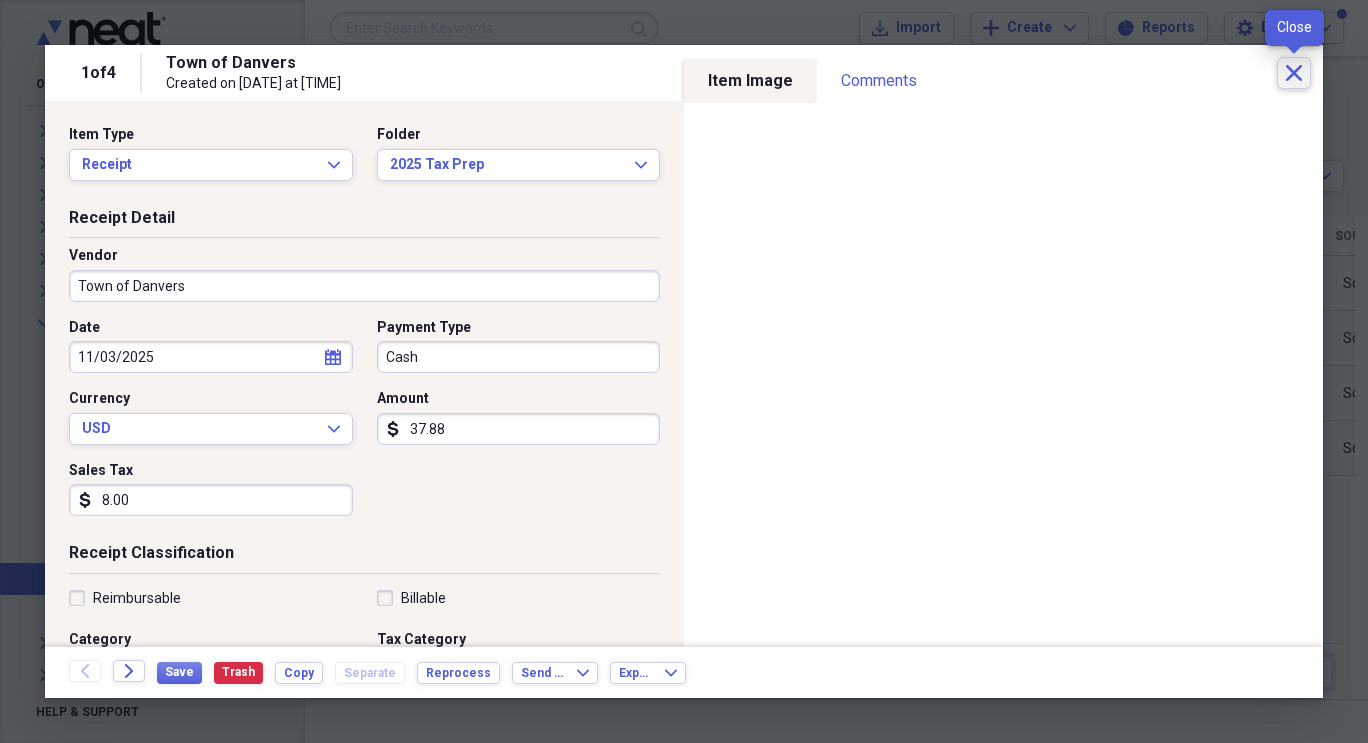 click 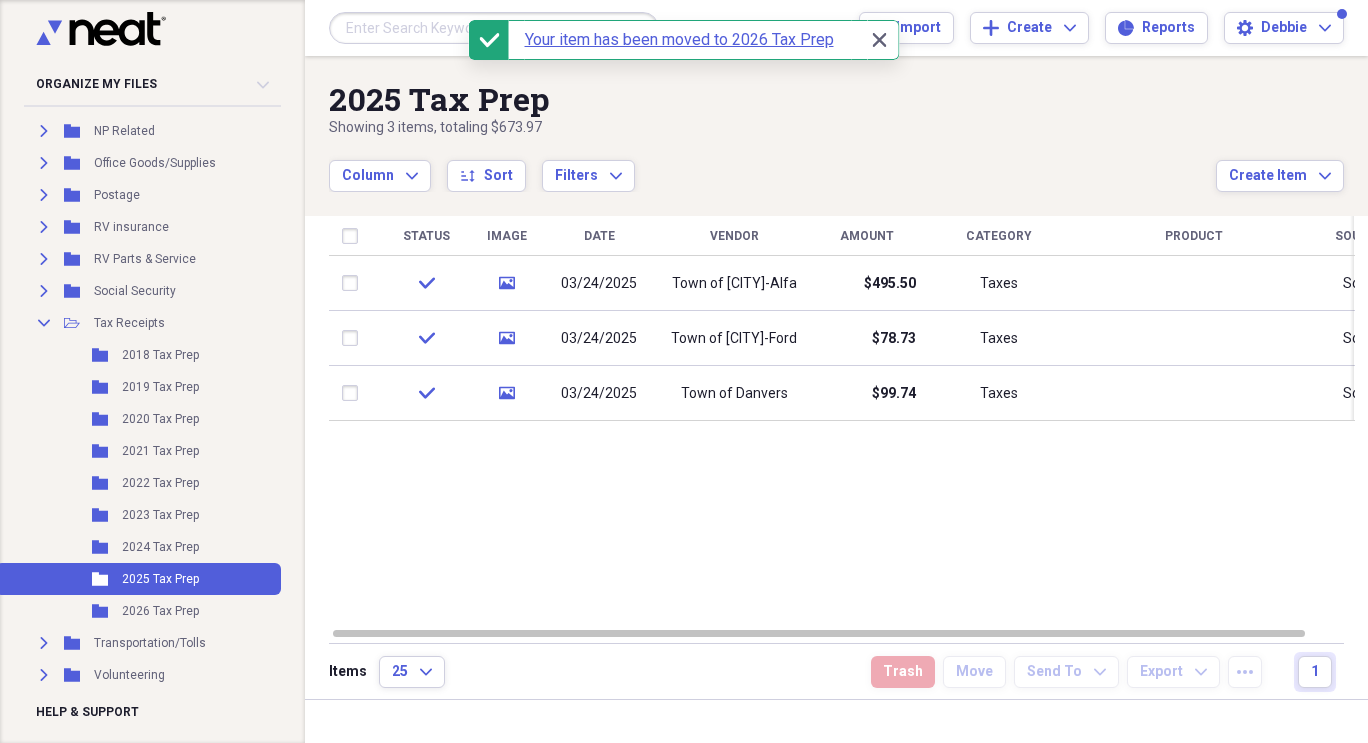 click on "Town of Danvers" at bounding box center (734, 394) 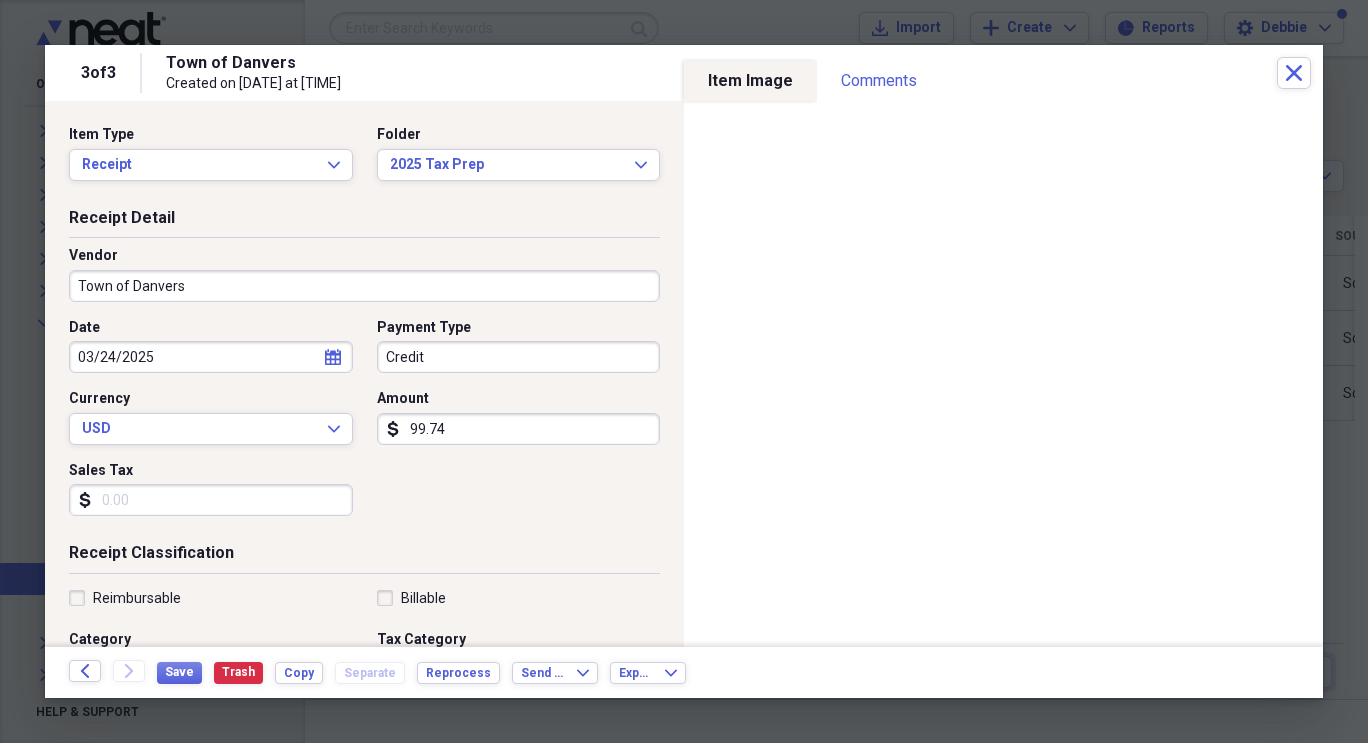 click on "Town of Danvers" at bounding box center (364, 286) 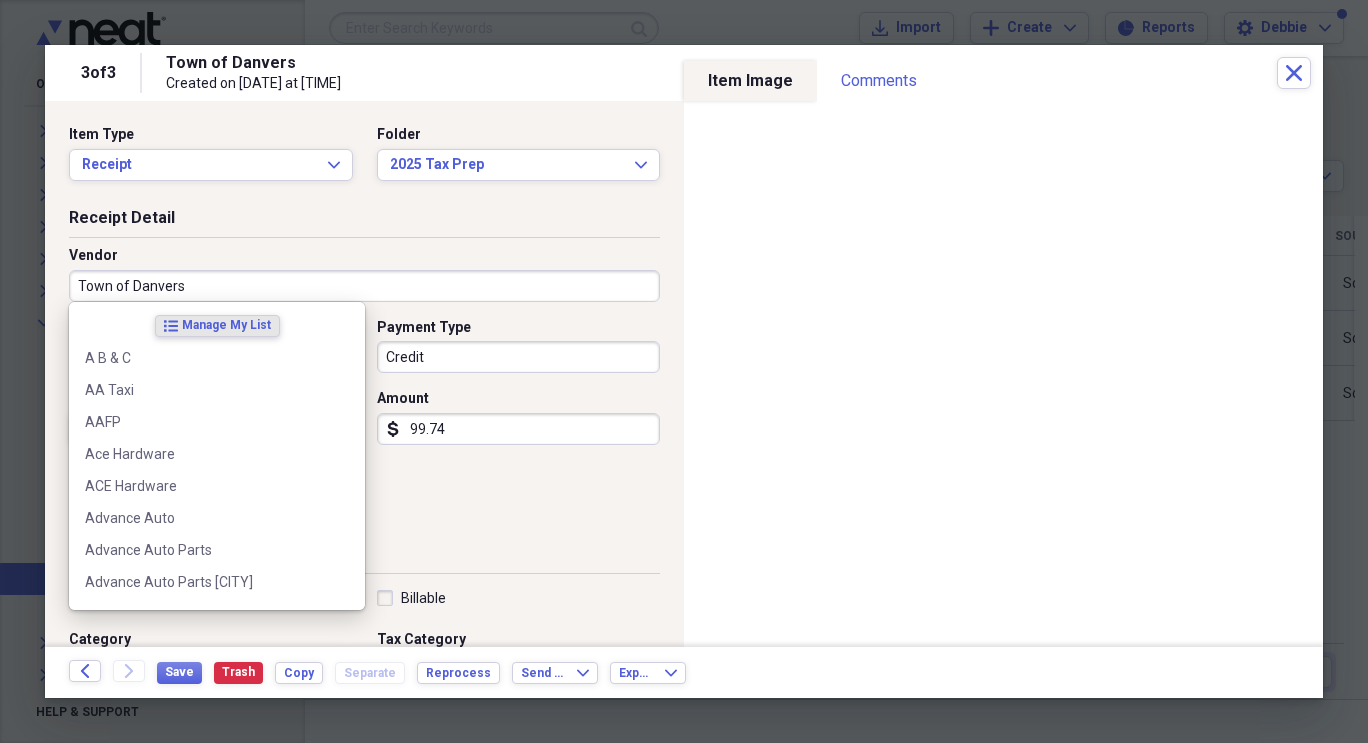 click on "Town of Danvers" at bounding box center [364, 286] 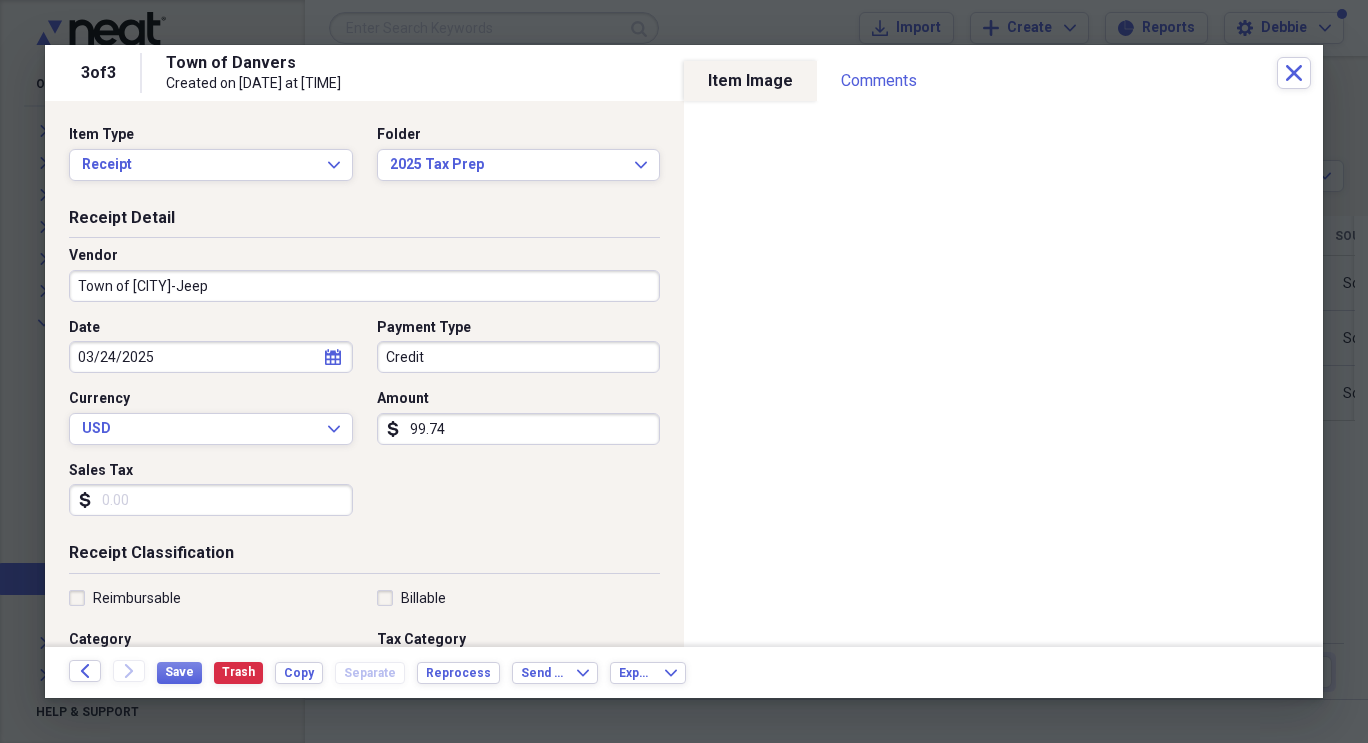 type on "Town of [CITY]-Jeep" 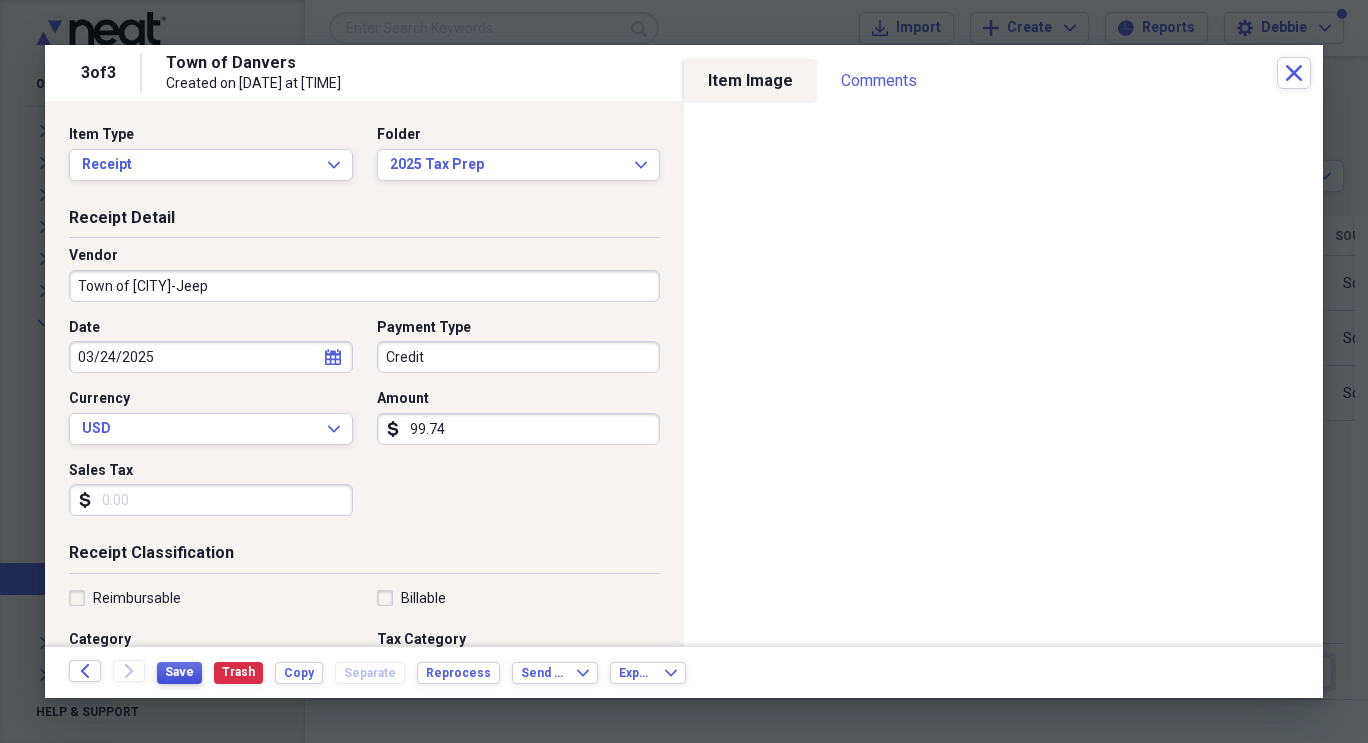 click on "Save" at bounding box center (179, 672) 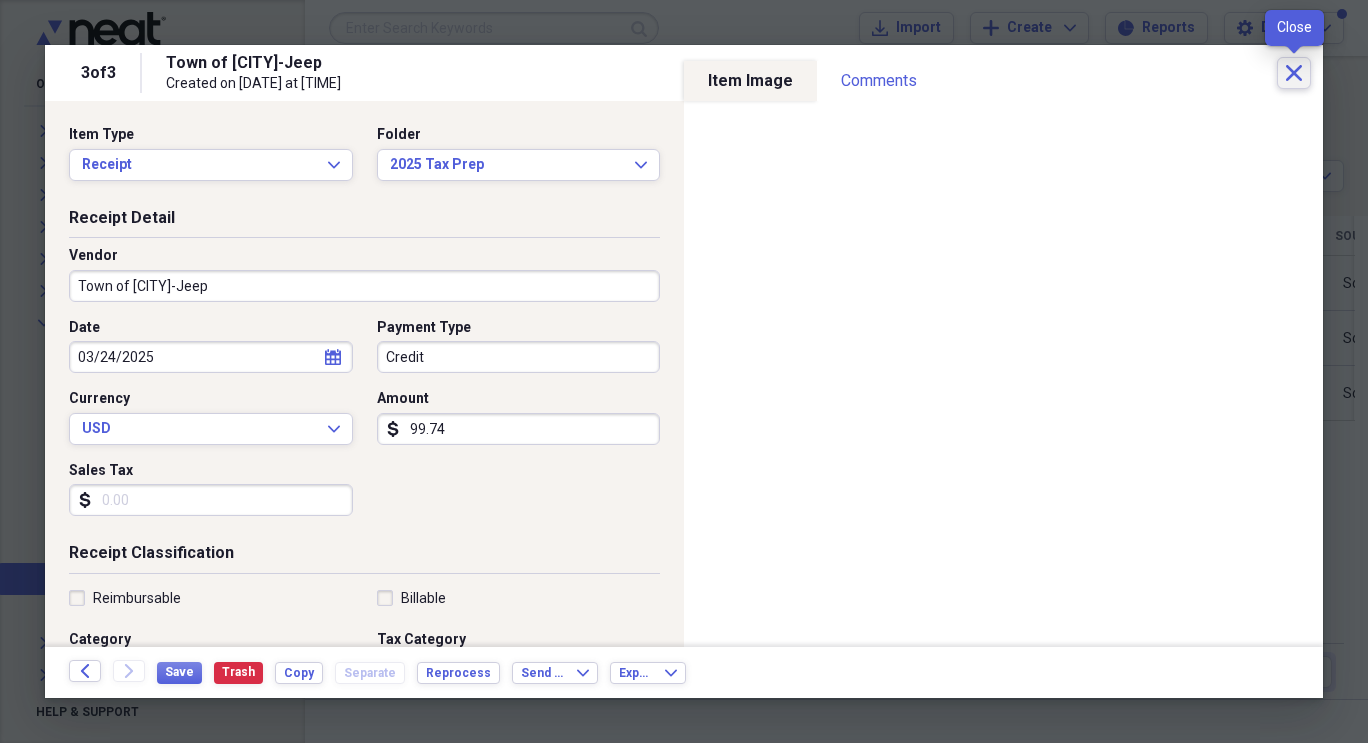 click 